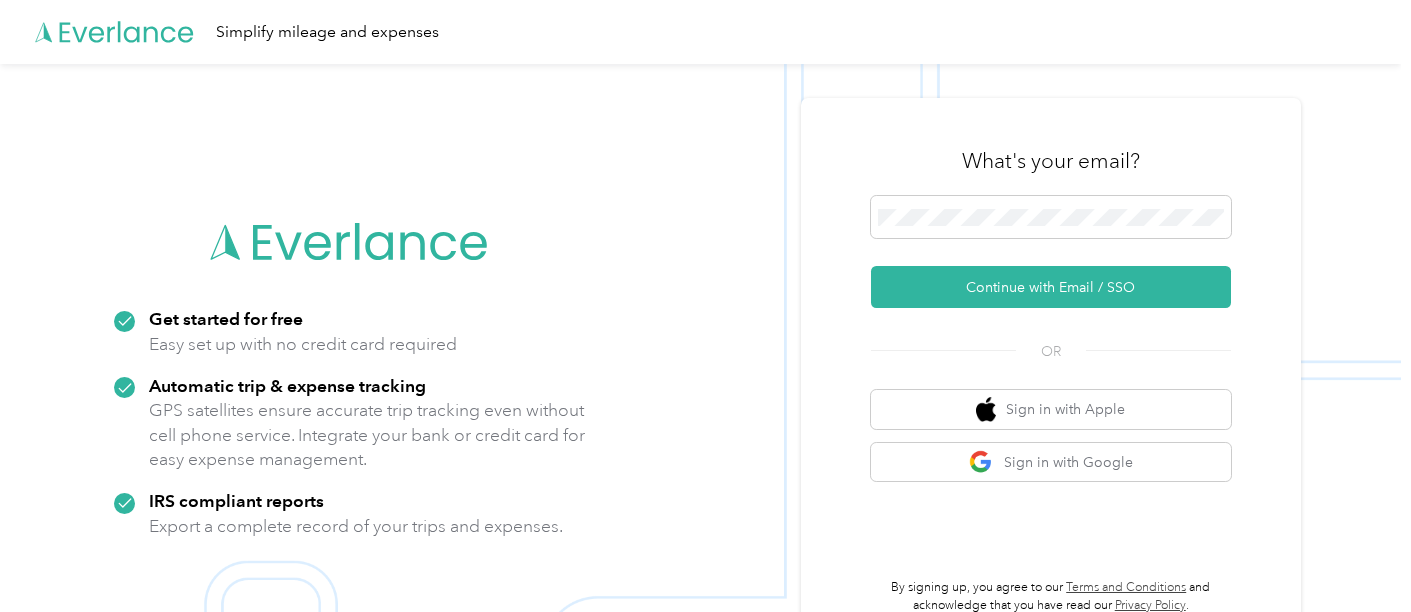 scroll, scrollTop: 0, scrollLeft: 0, axis: both 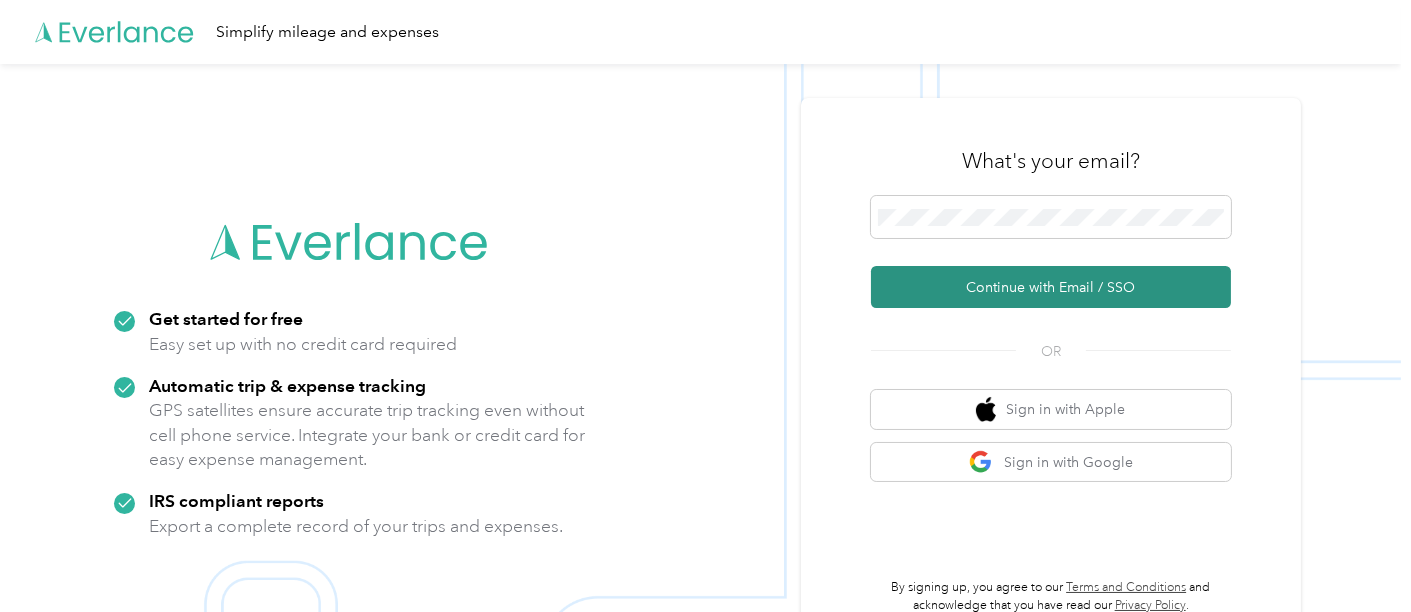 click on "Continue with Email / SSO" at bounding box center [1051, 287] 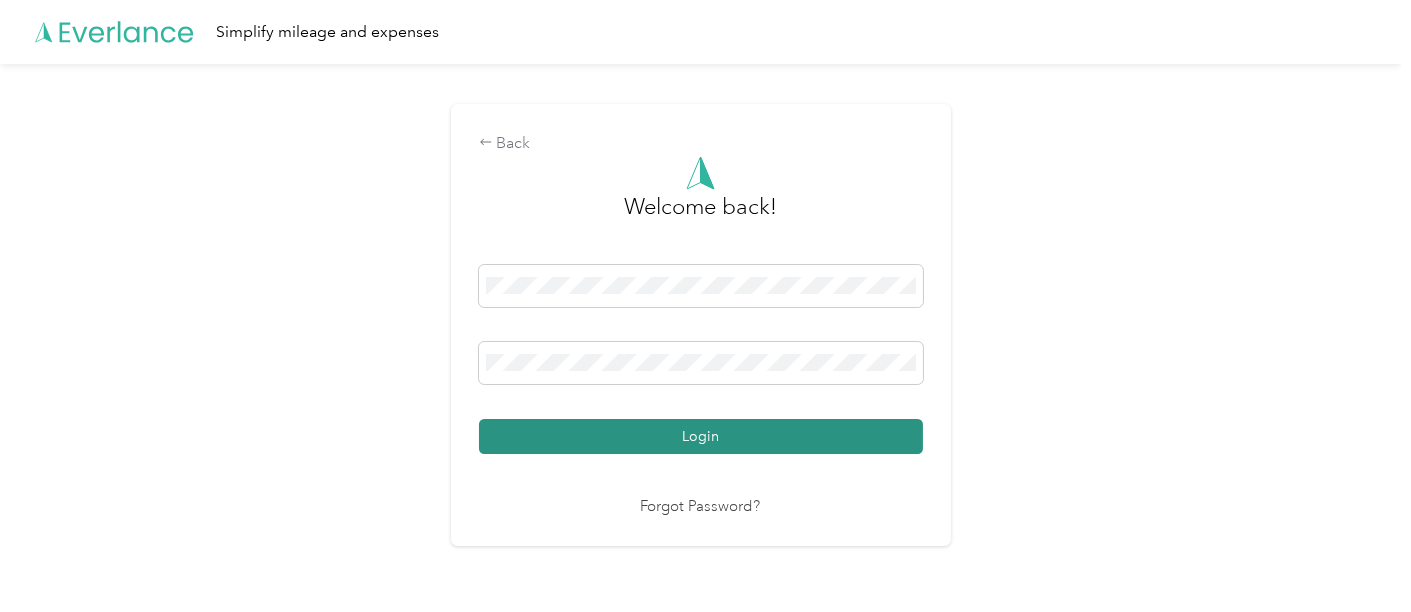 click on "Login" at bounding box center (701, 436) 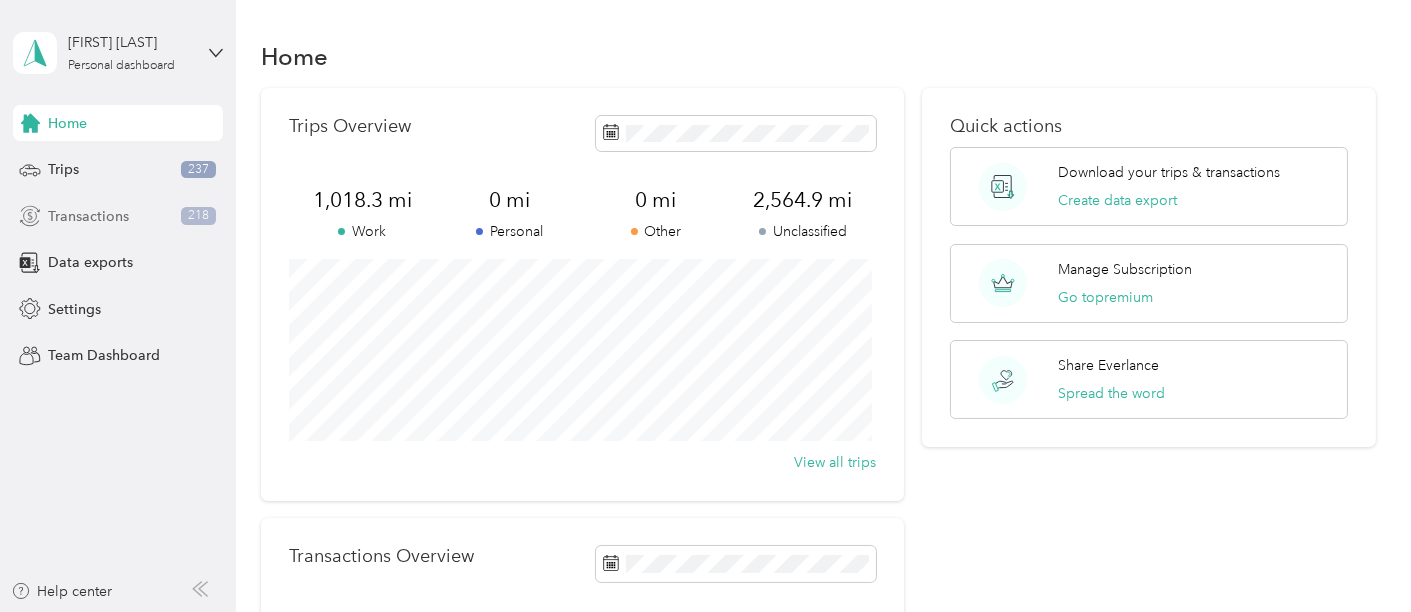 click on "Transactions" at bounding box center [88, 216] 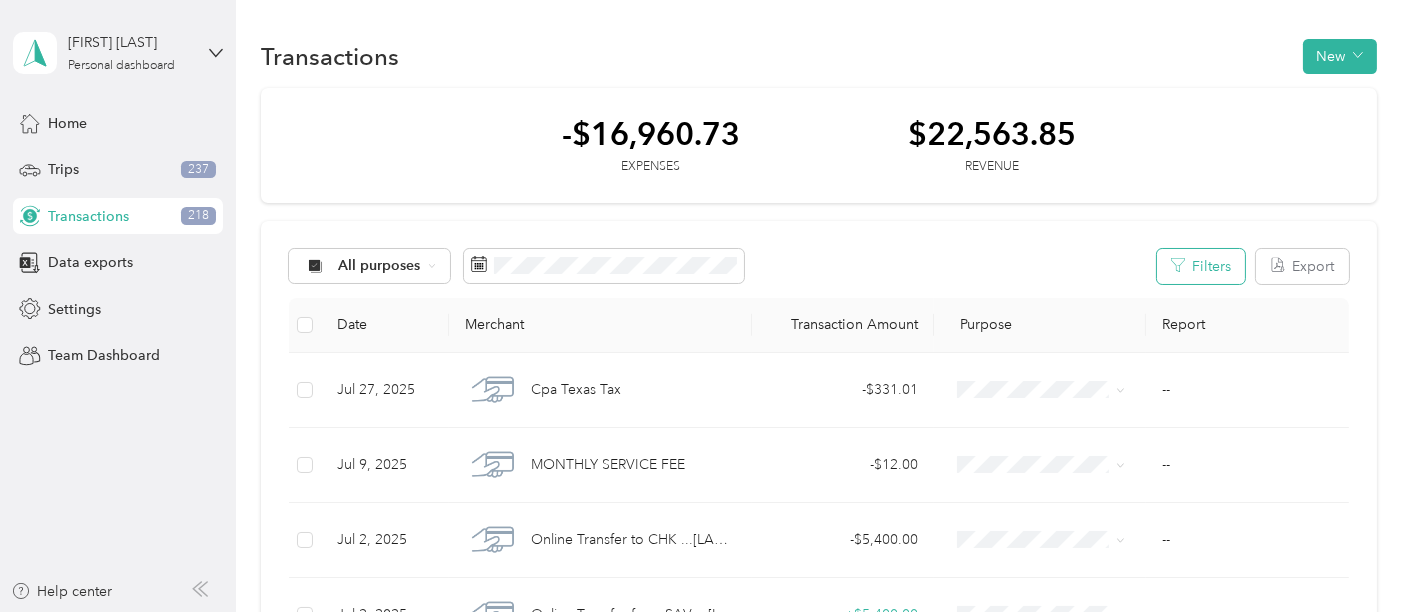 click on "Filters" at bounding box center (1201, 266) 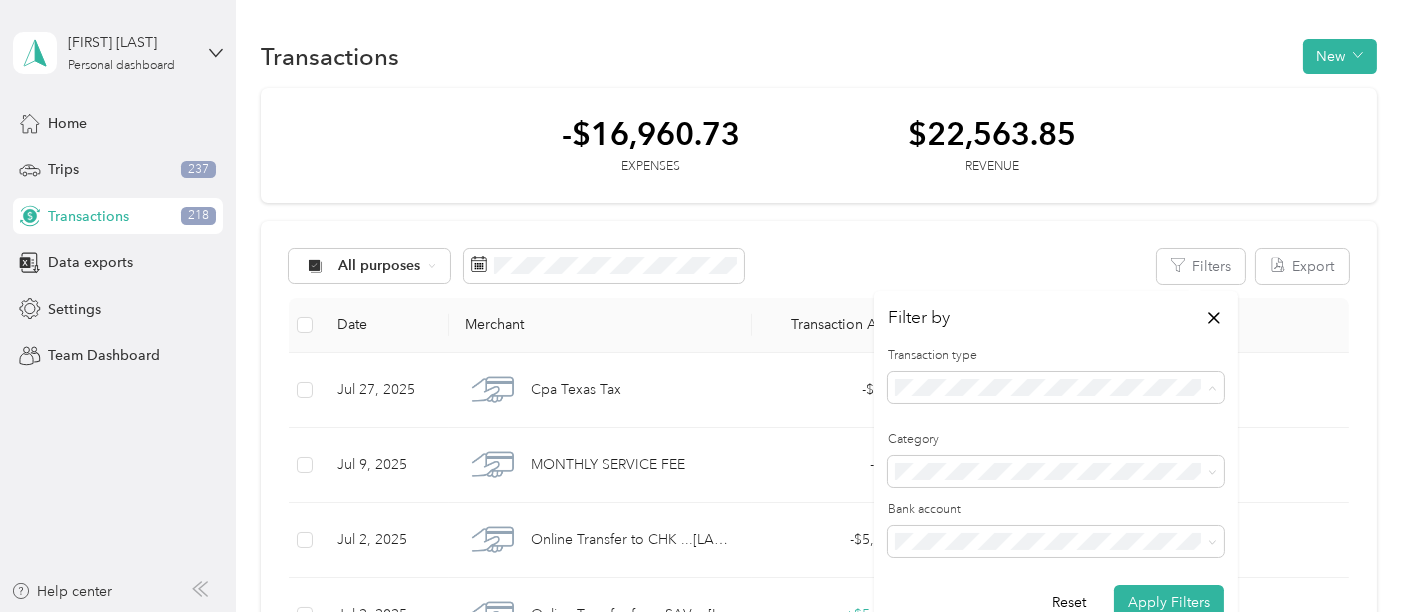 click on "Revenue" at bounding box center [929, 492] 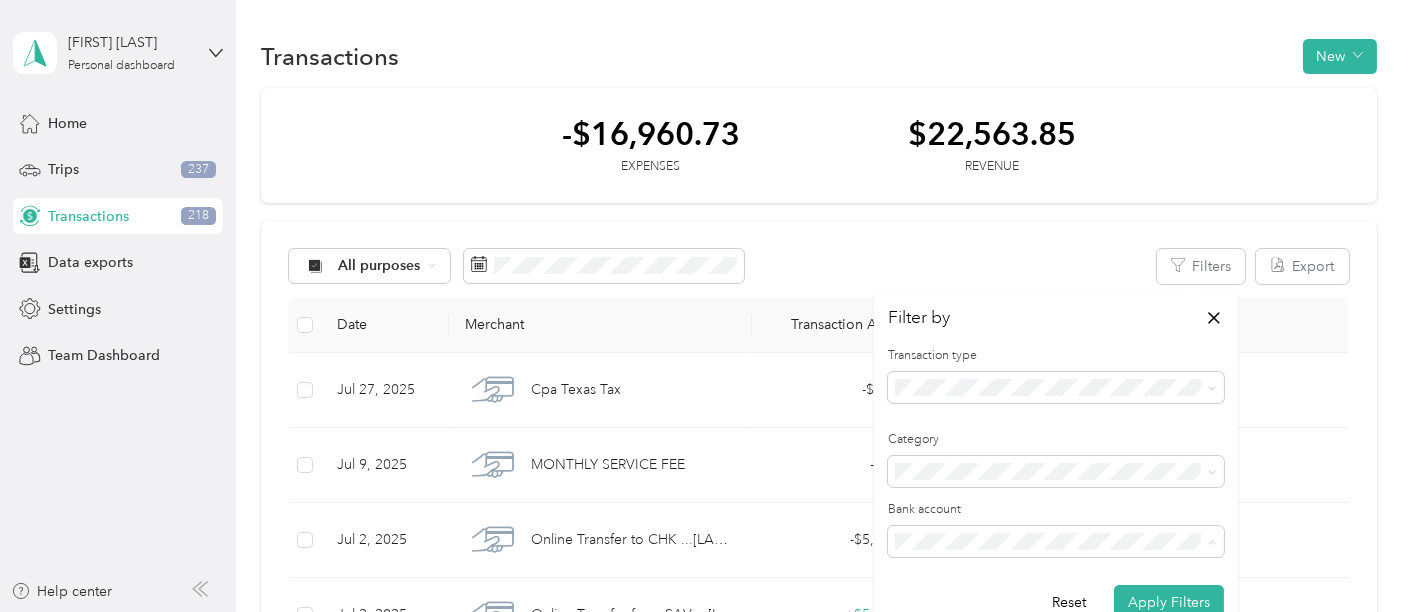 click on "Chase TOTAL CHECKING 2285" at bounding box center [1002, 506] 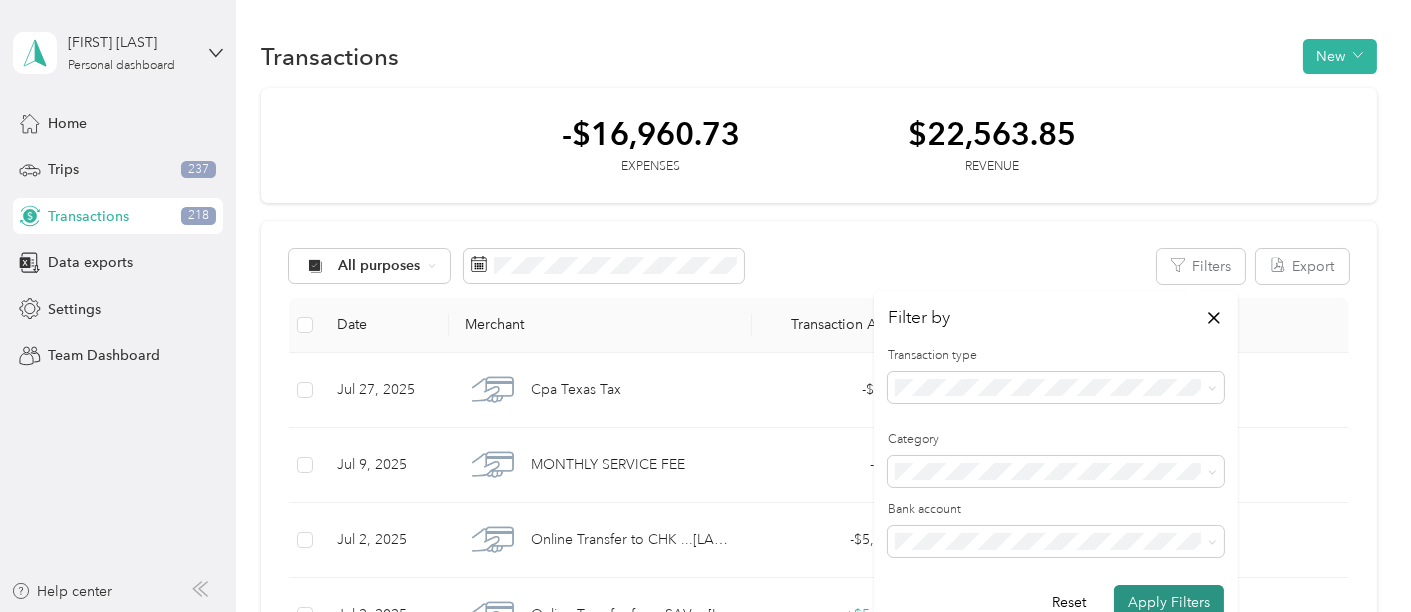 click on "Apply Filters" at bounding box center [1169, 602] 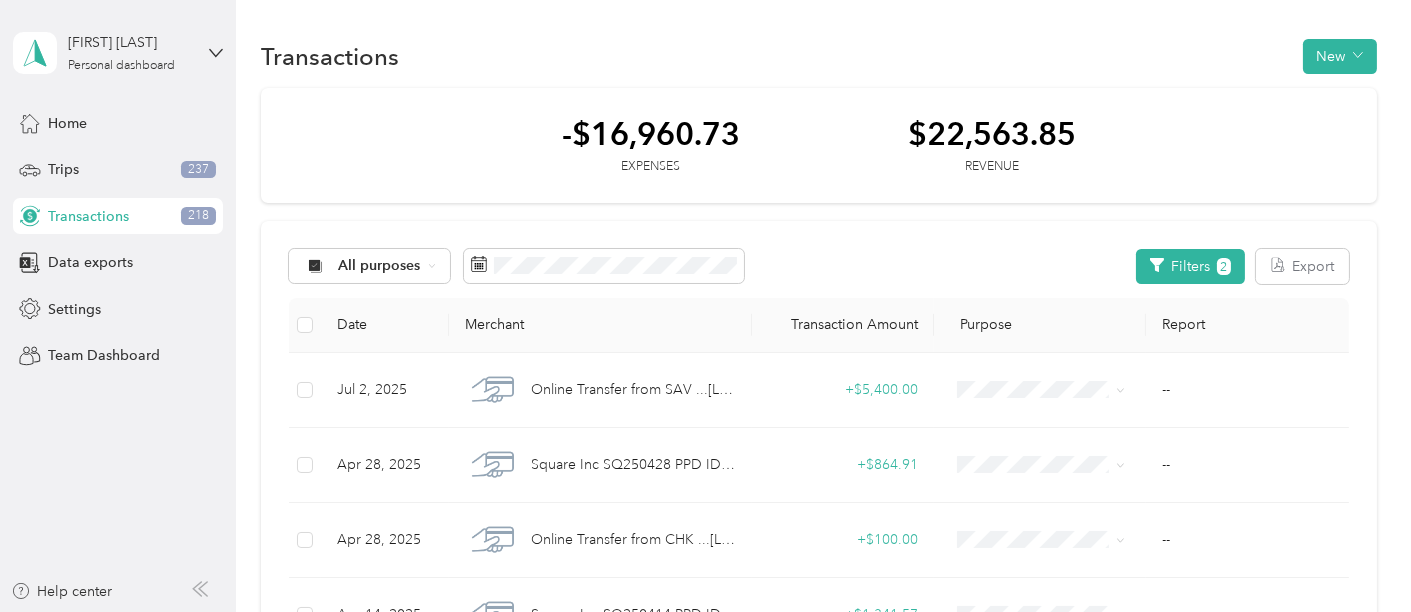 scroll, scrollTop: 333, scrollLeft: 0, axis: vertical 